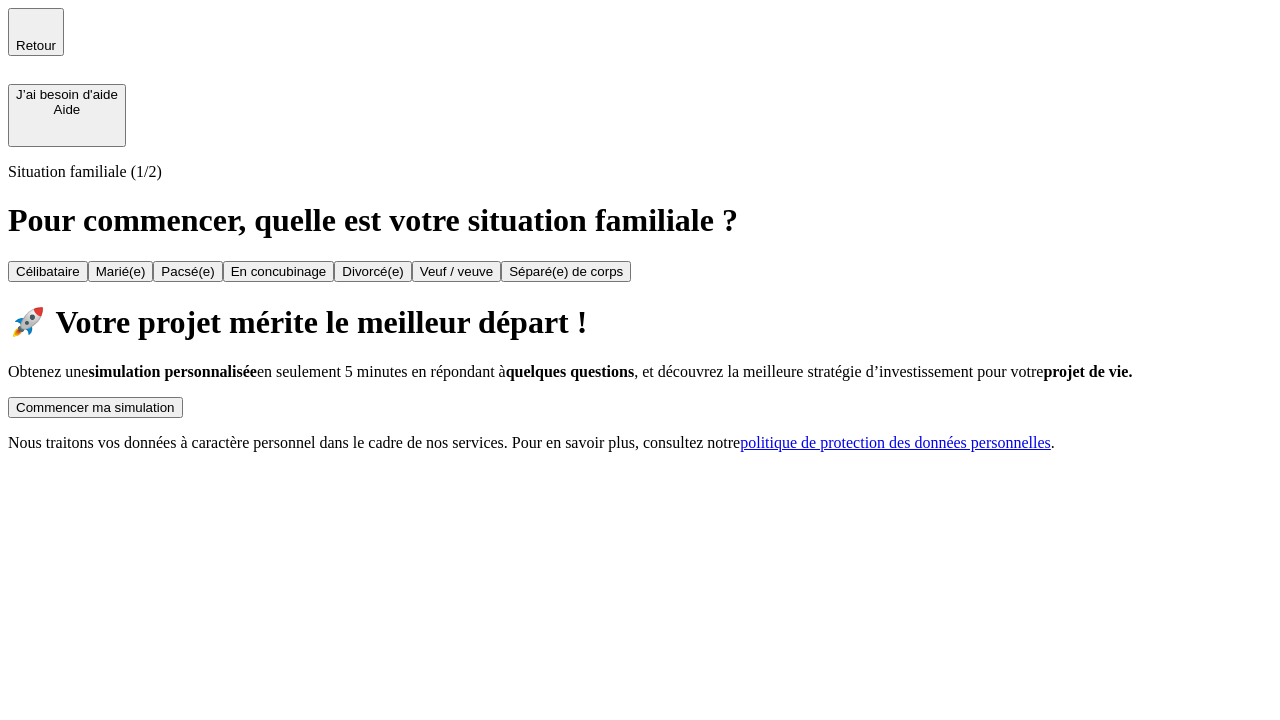 scroll, scrollTop: 0, scrollLeft: 0, axis: both 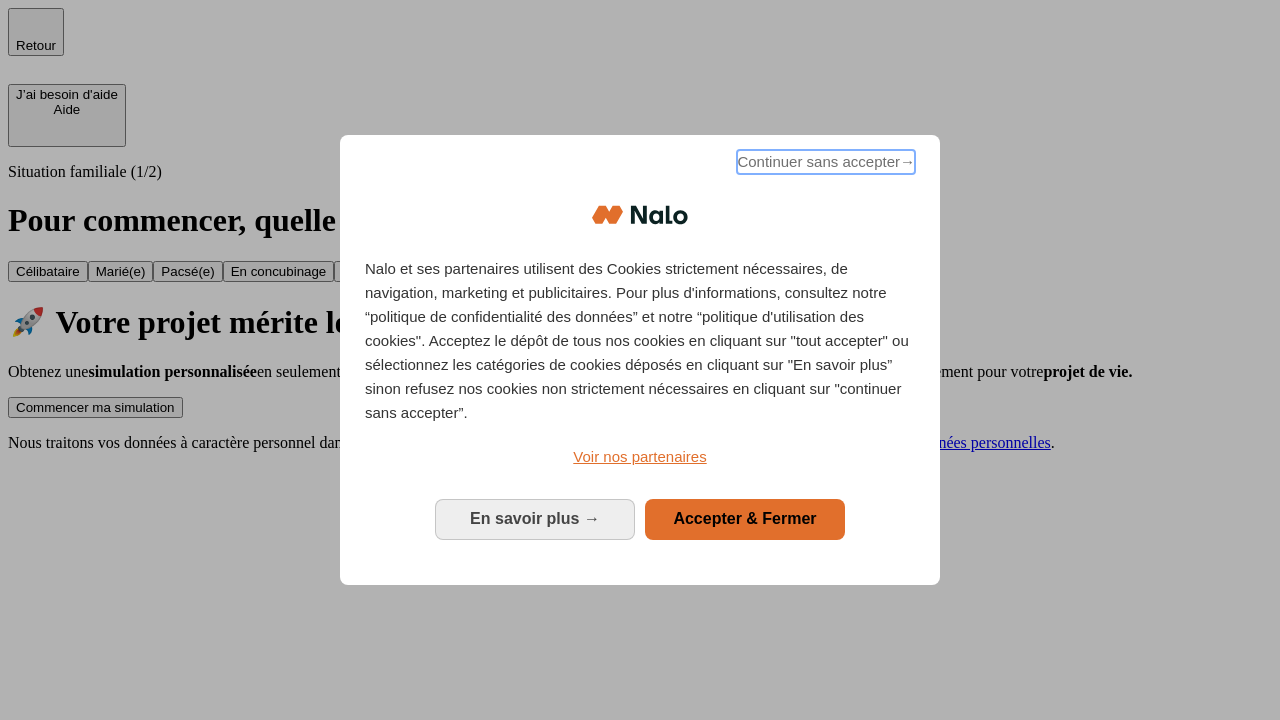 click on "Continuer sans accepter  →" at bounding box center [826, 162] 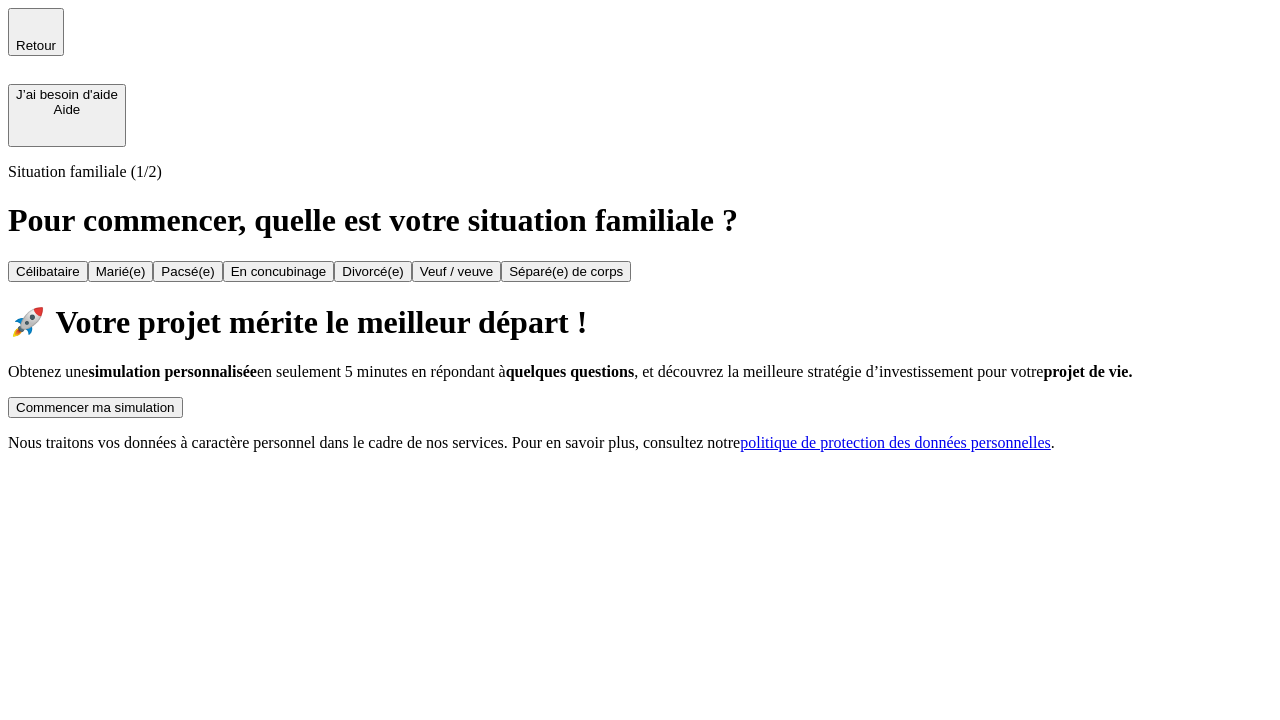 click on "Commencer ma simulation" at bounding box center (95, 407) 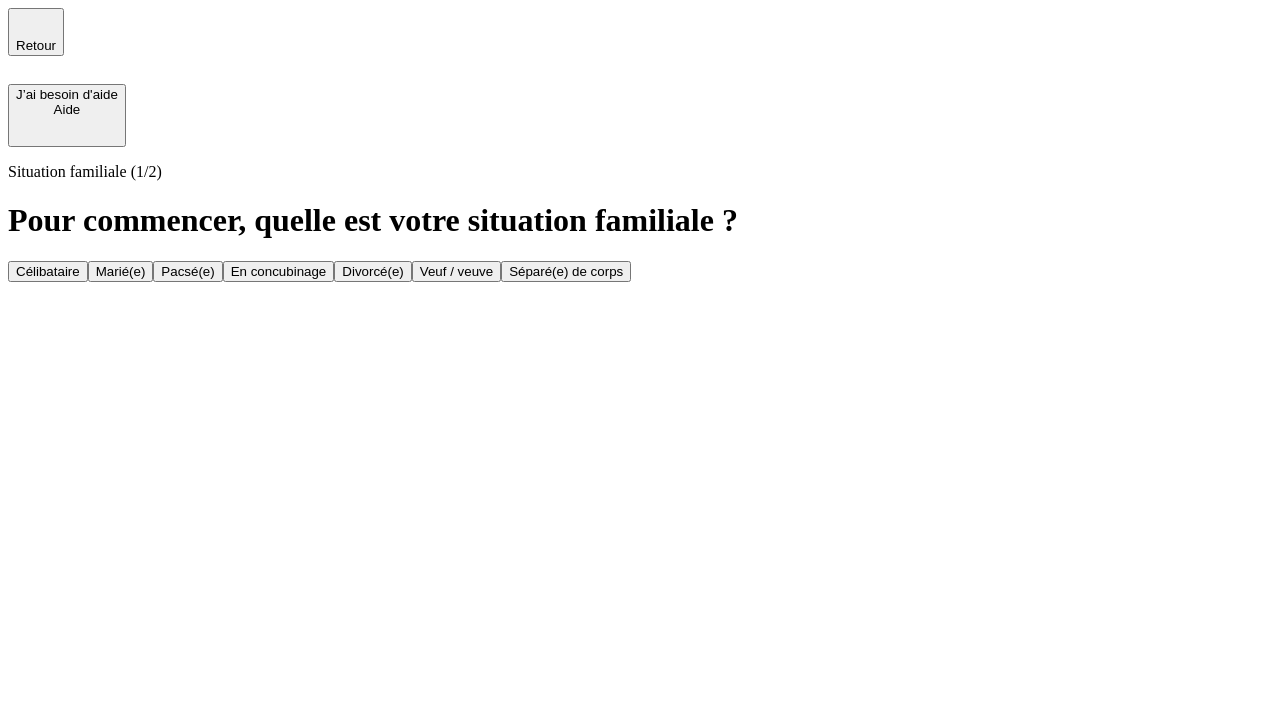 click on "Célibataire" at bounding box center (48, 271) 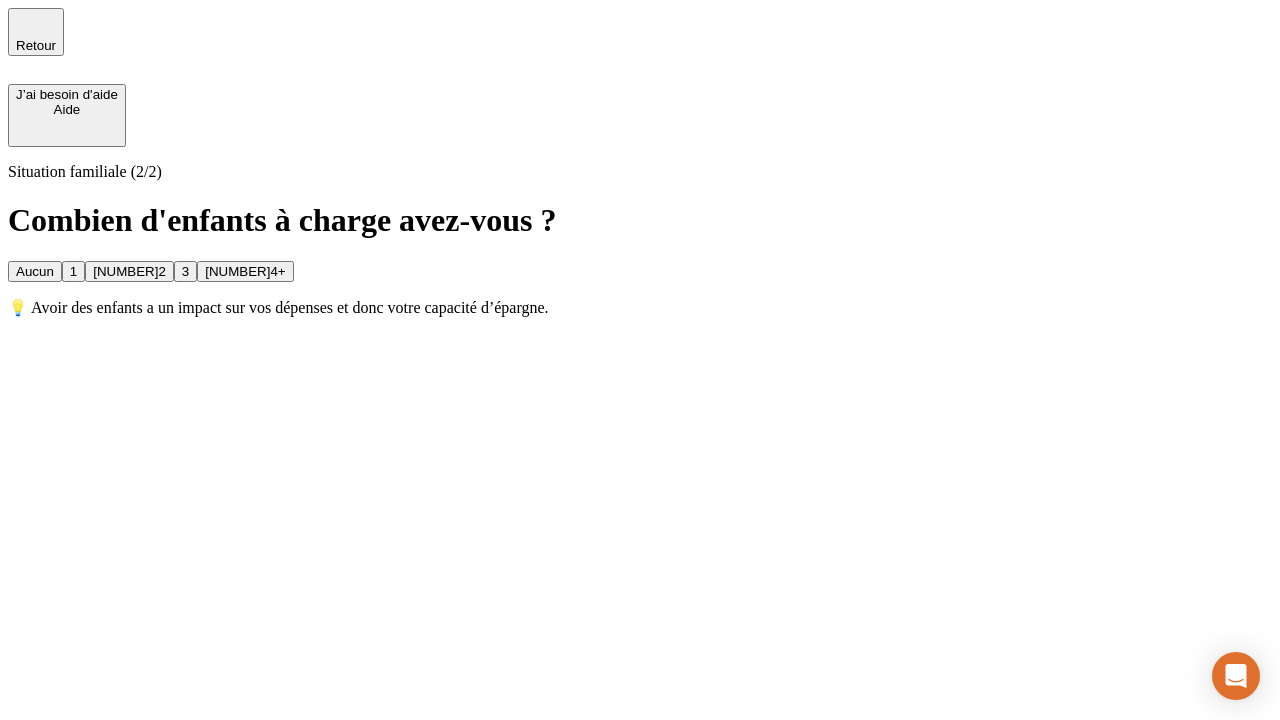 click on "Aucun" at bounding box center (35, 271) 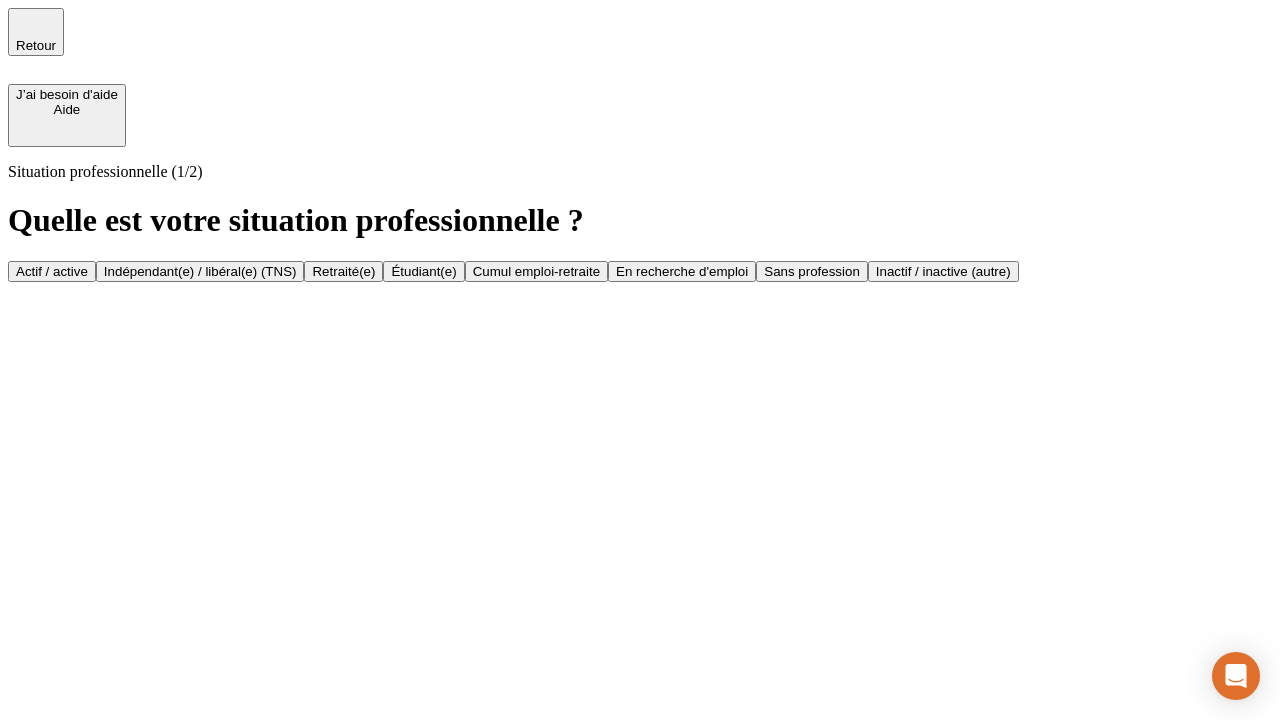 click on "Actif / active" at bounding box center (52, 271) 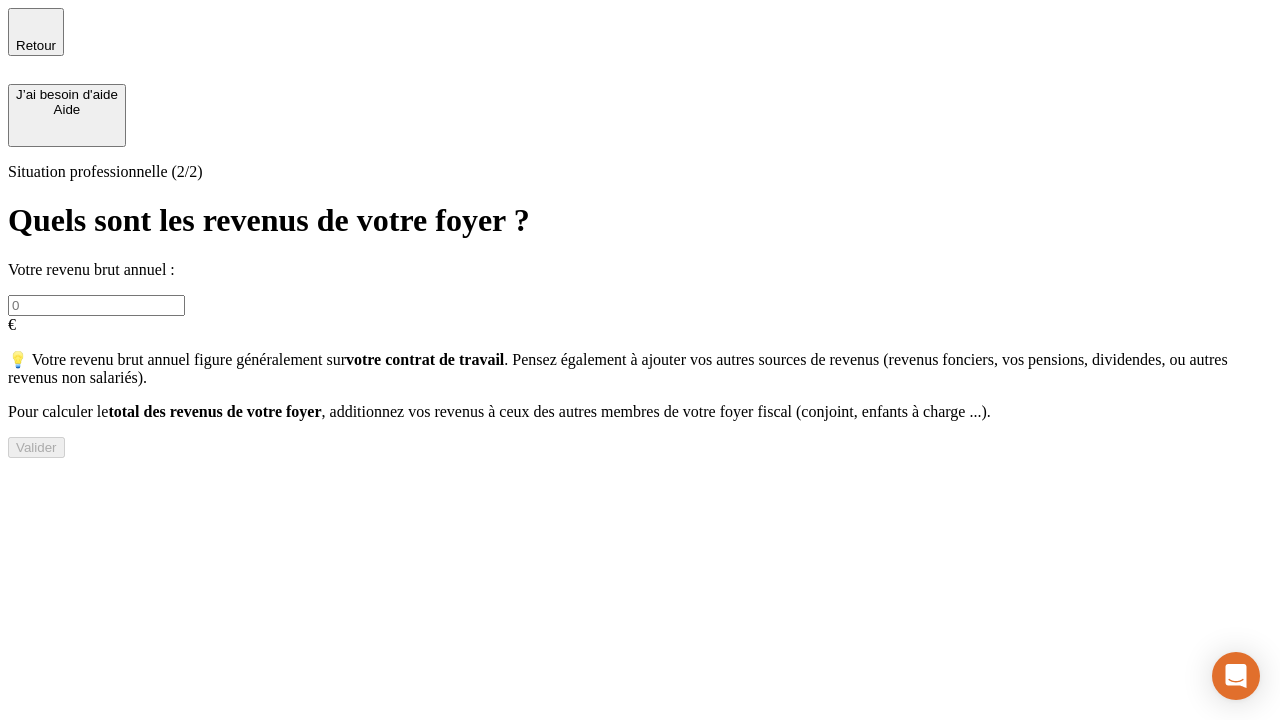 click at bounding box center (96, 305) 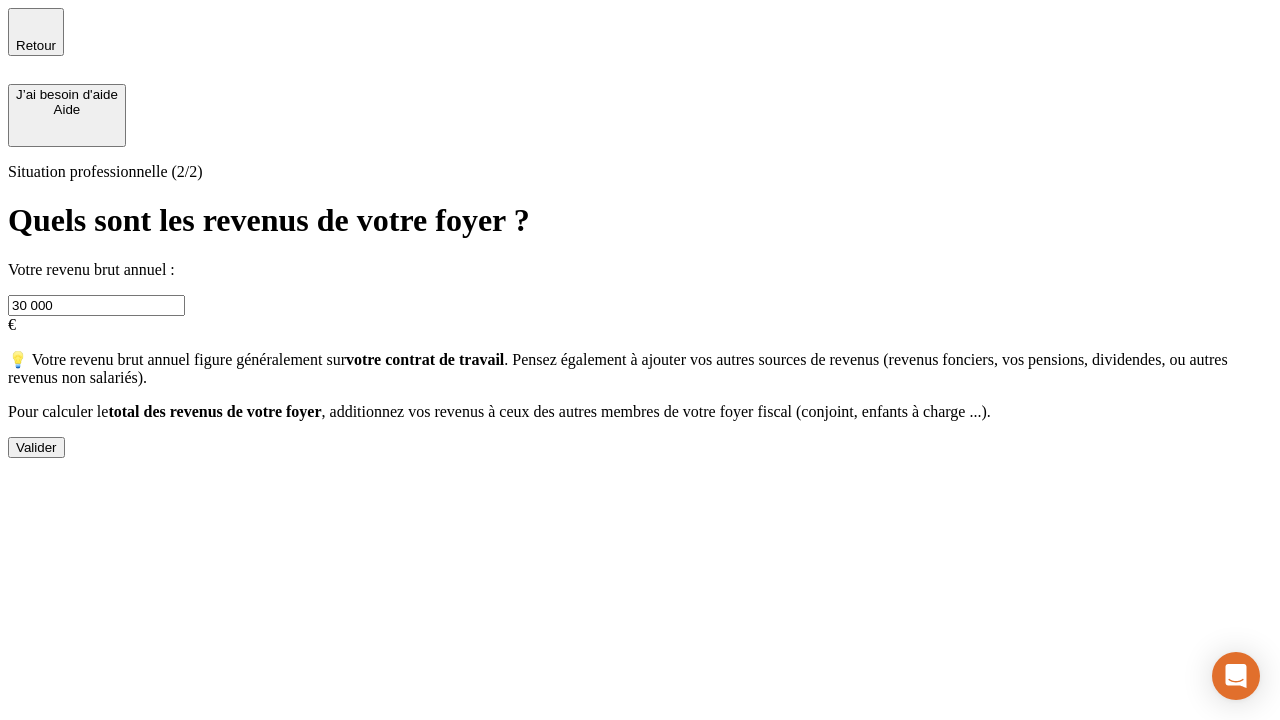 type on "30 000" 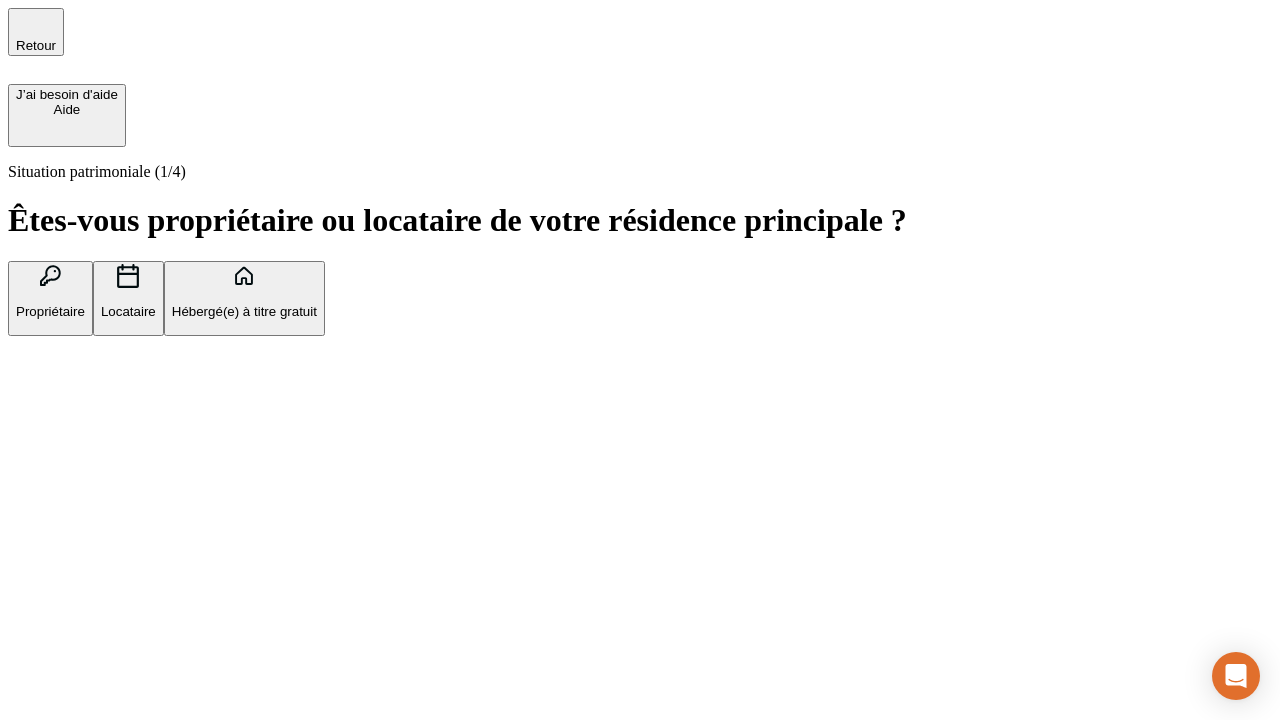 click on "Hébergé(e) à titre gratuit" at bounding box center (244, 311) 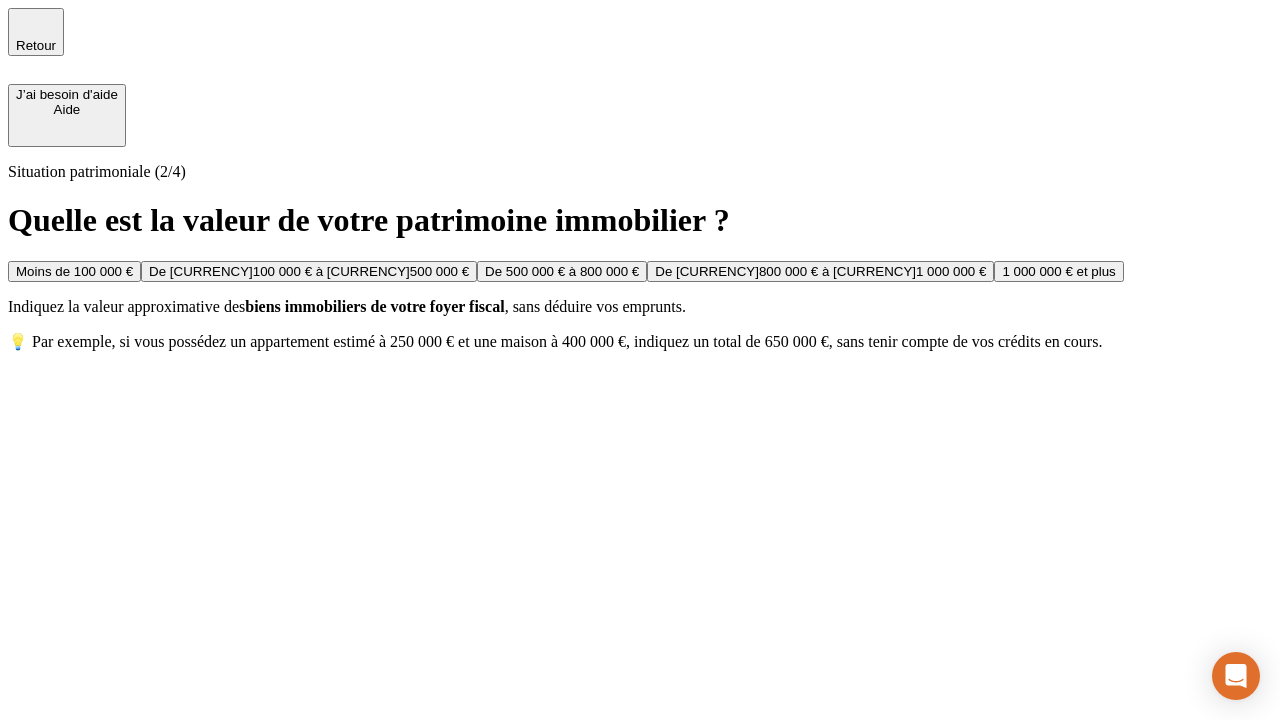 click on "Moins de 100 000 €" at bounding box center [74, 271] 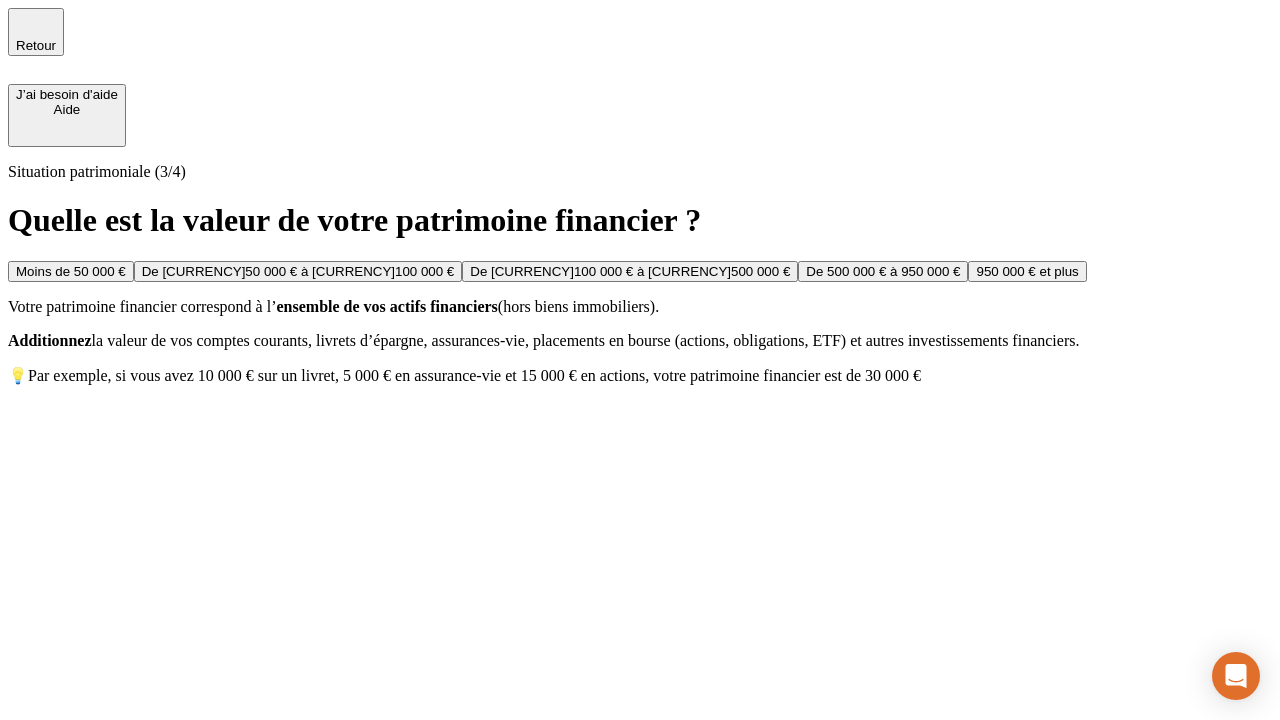 click on "Moins de 50 000 €" at bounding box center (71, 271) 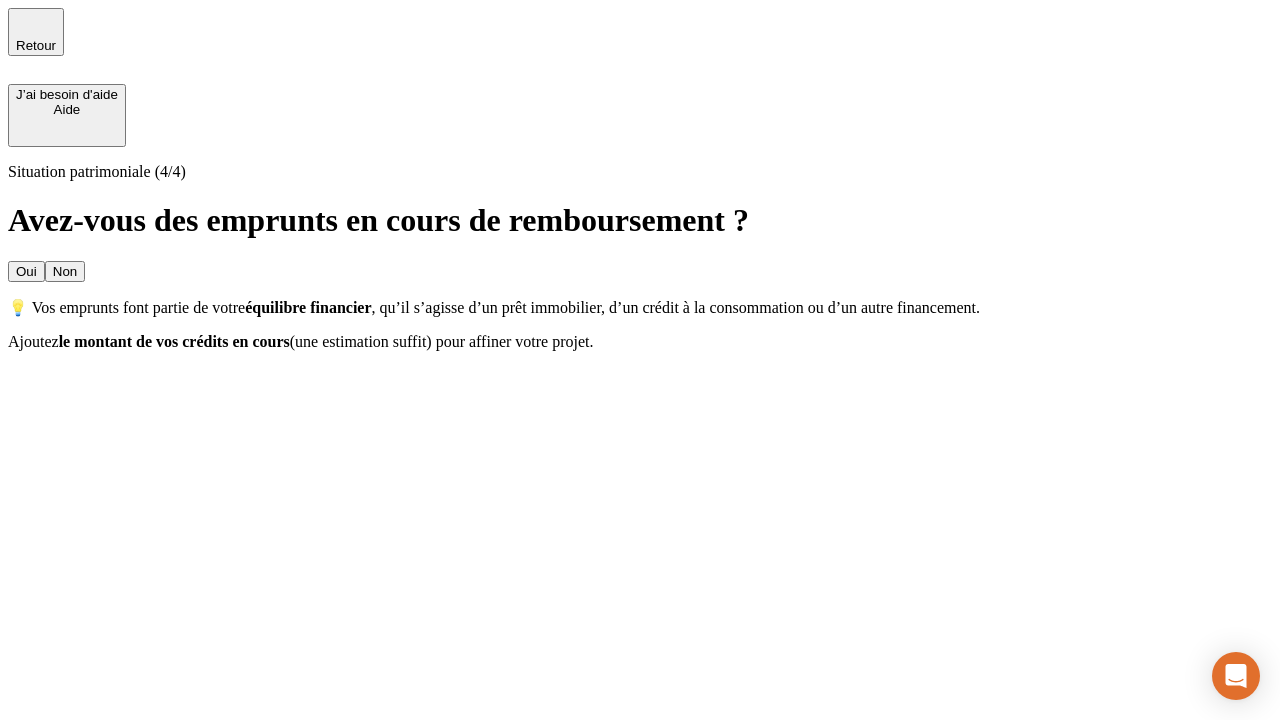click on "Non" at bounding box center (65, 271) 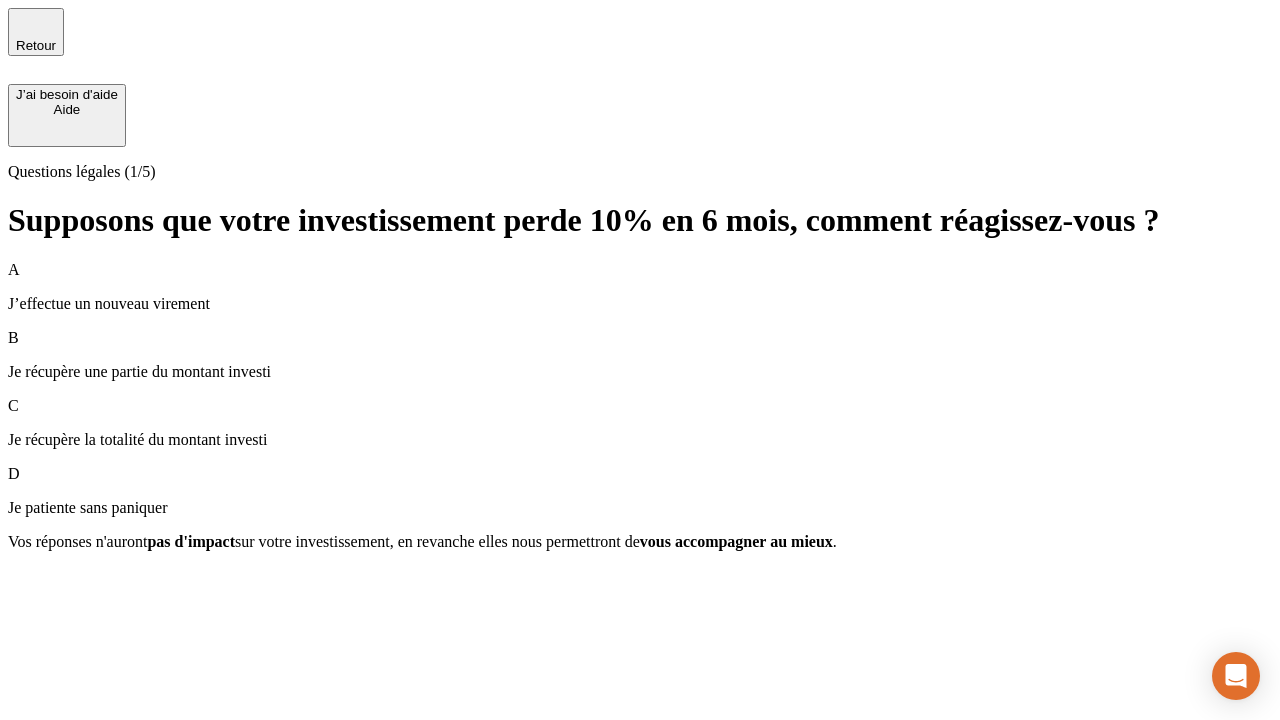 click on "A J’effectue un nouveau virement" at bounding box center [640, 287] 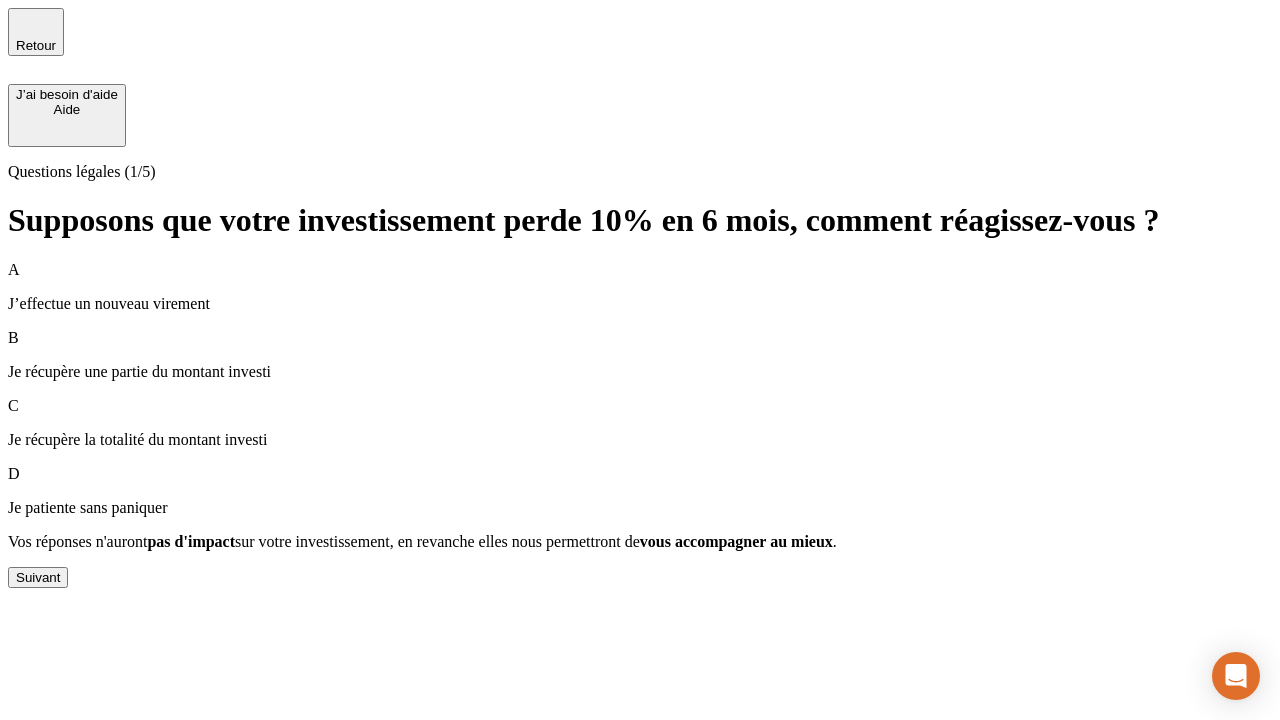 click on "Suivant" at bounding box center [38, 577] 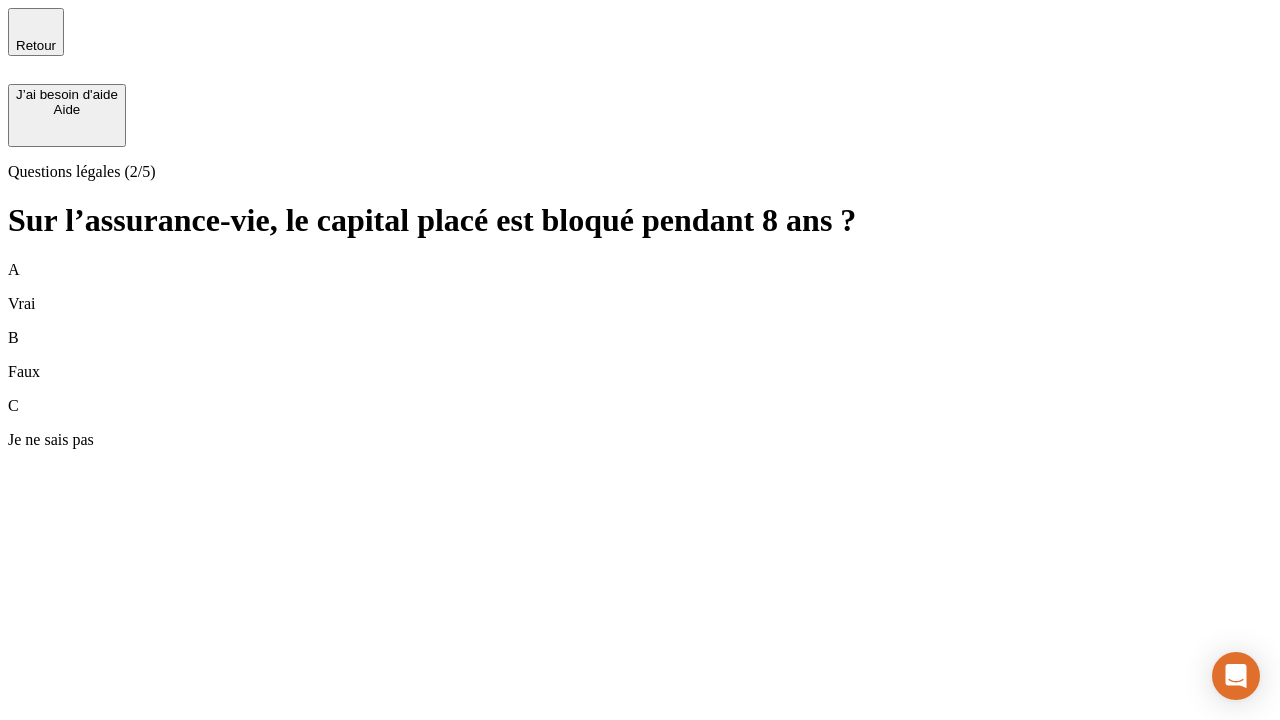 click on "B Faux" at bounding box center [640, 355] 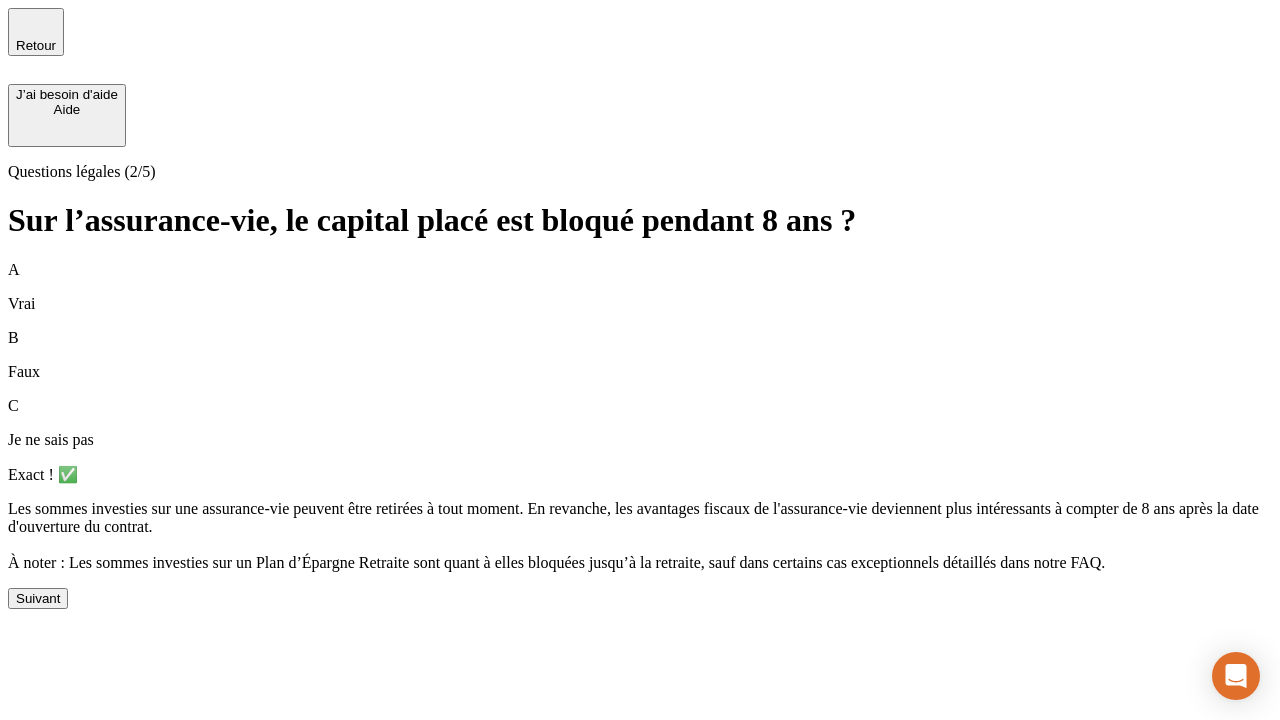 click on "Suivant" at bounding box center [38, 598] 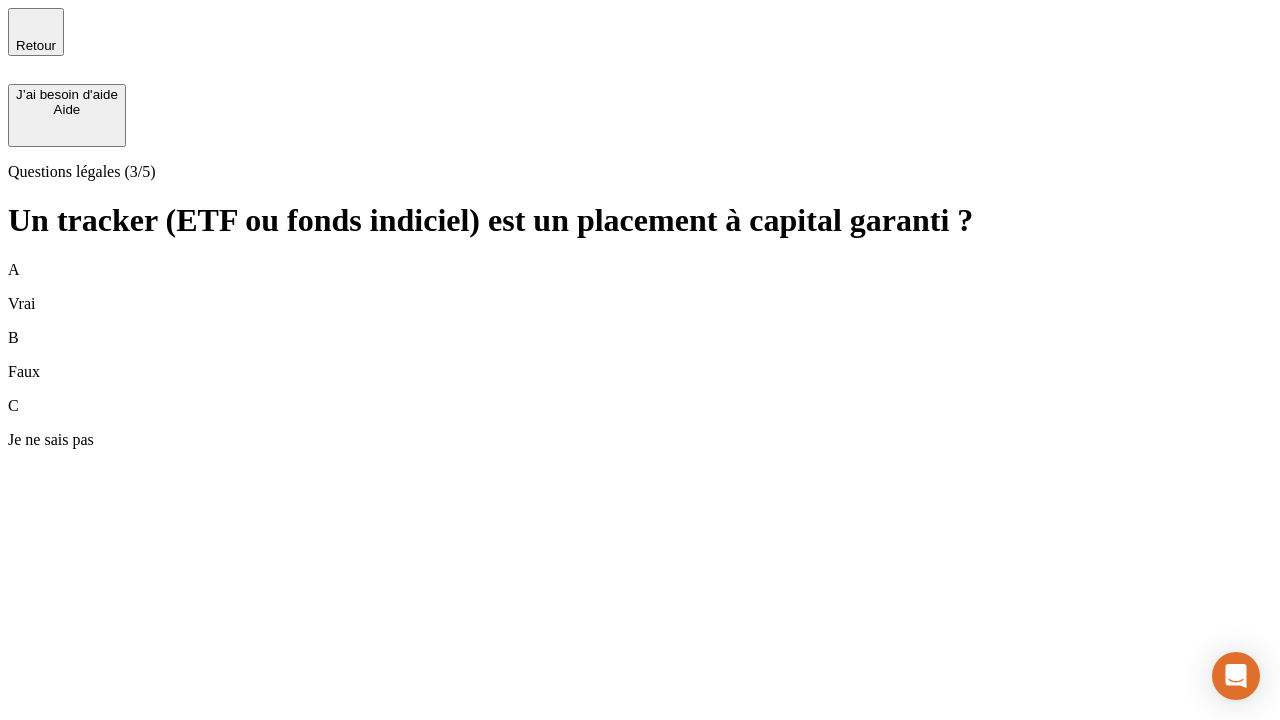 click on "B Faux" at bounding box center (640, 355) 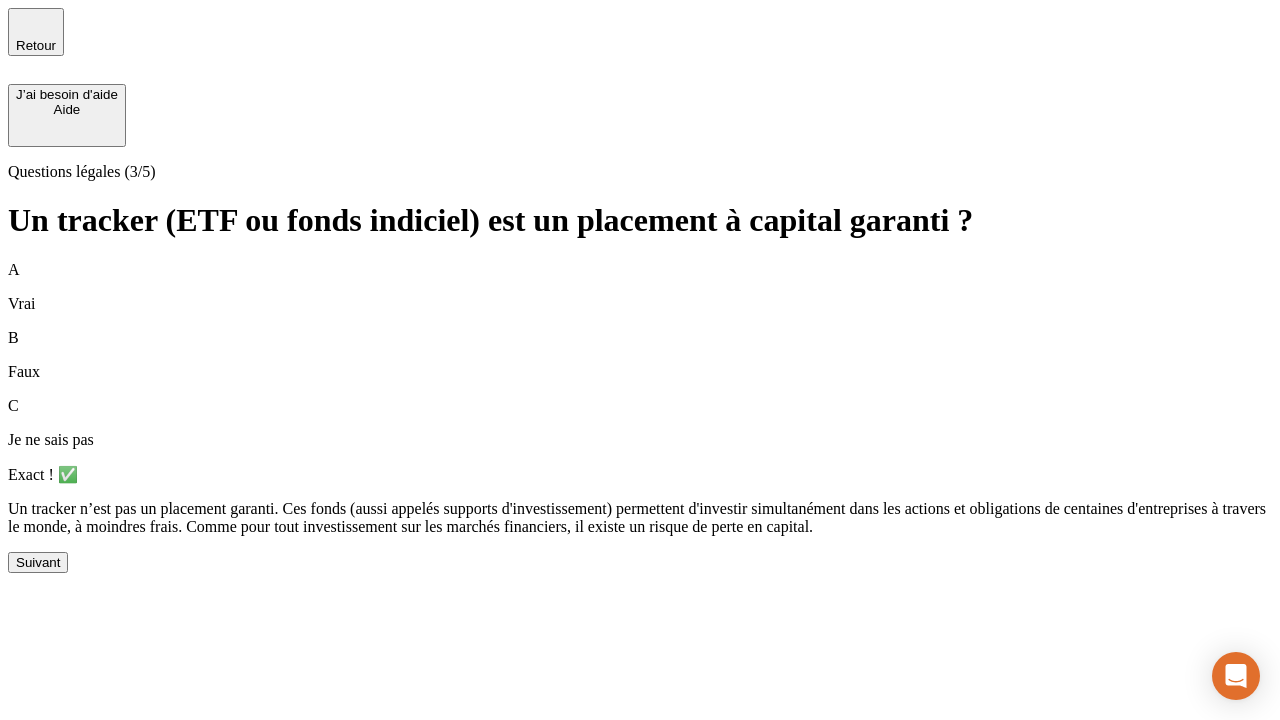 click on "Suivant" at bounding box center [38, 562] 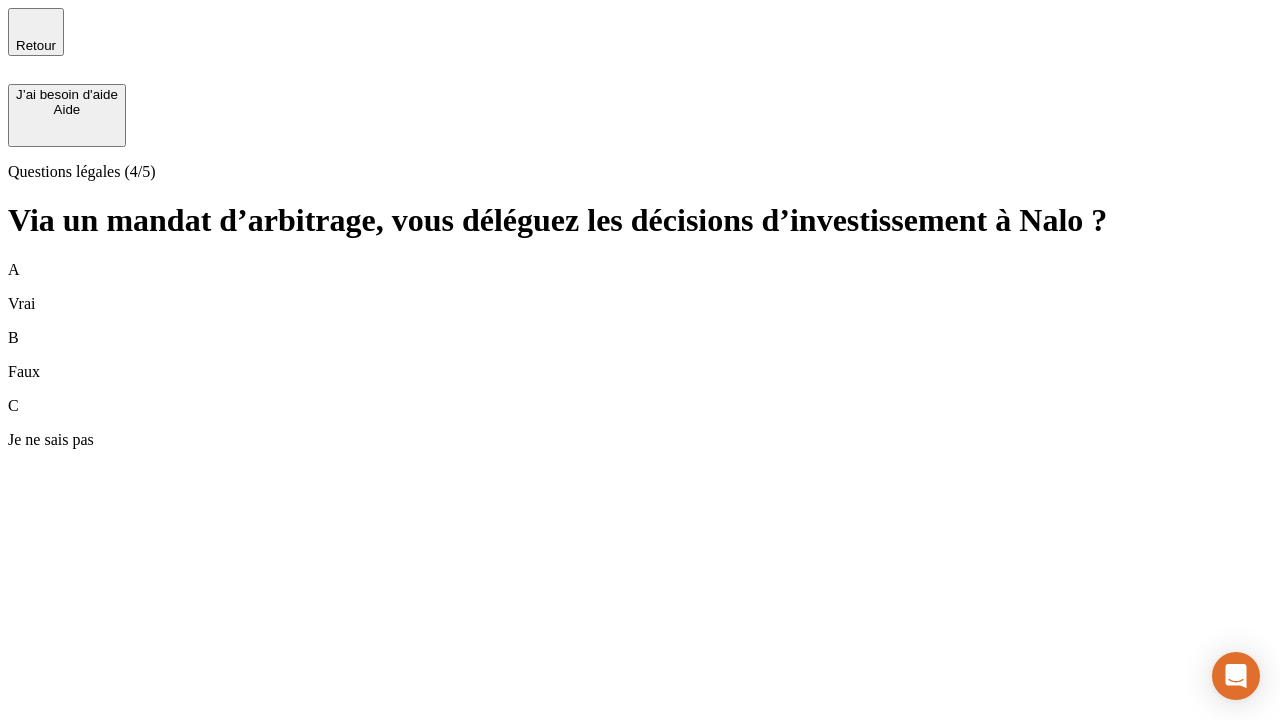 click on "A Vrai" at bounding box center (640, 287) 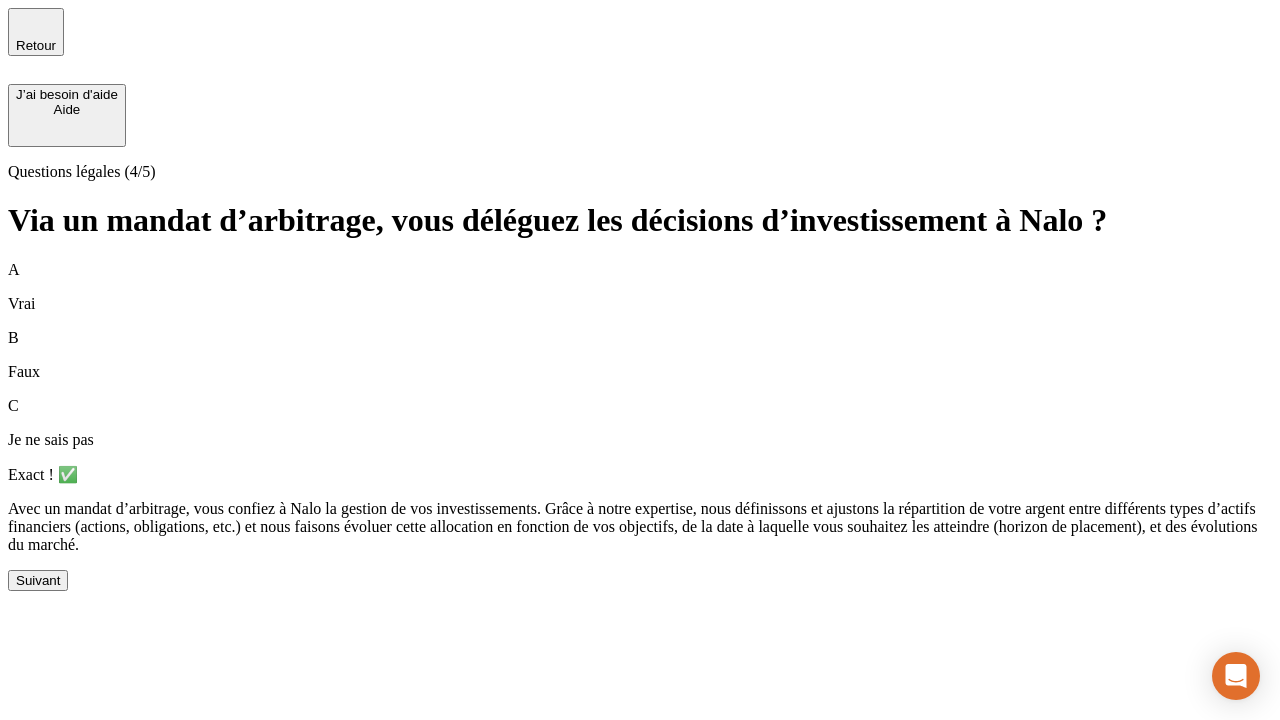 click on "Suivant" at bounding box center [38, 580] 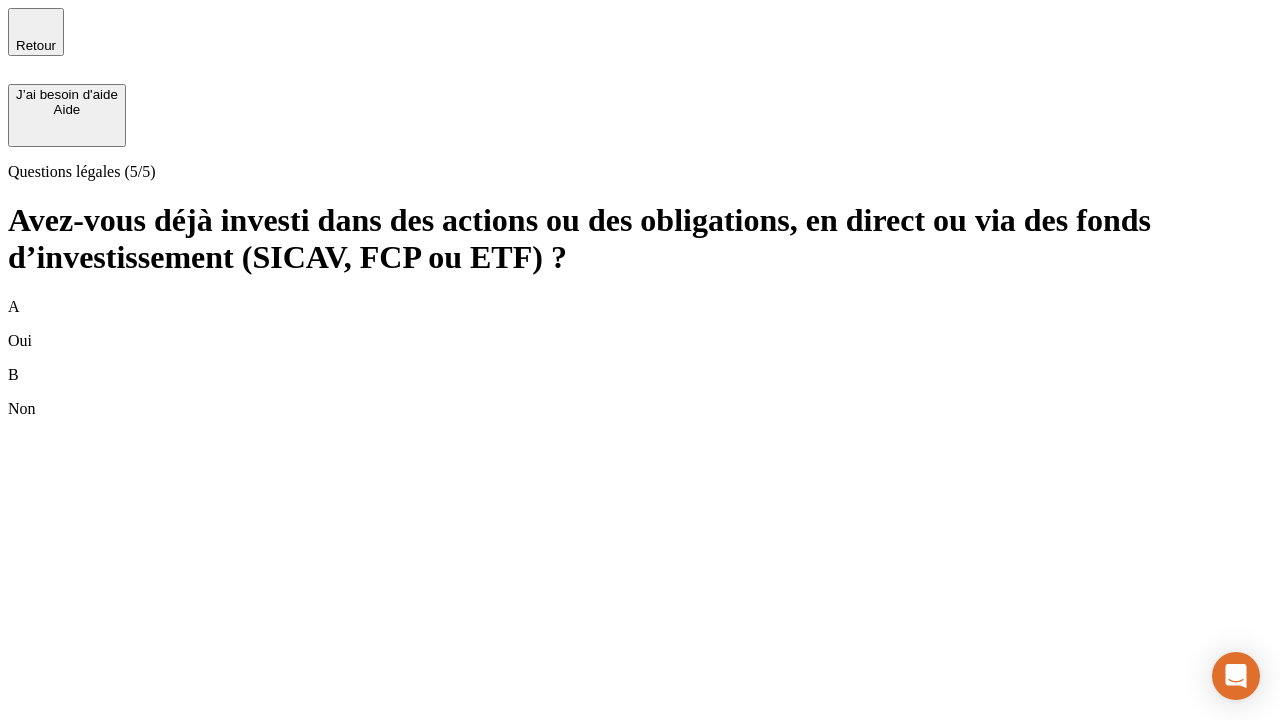 click on "B Non" at bounding box center (640, 392) 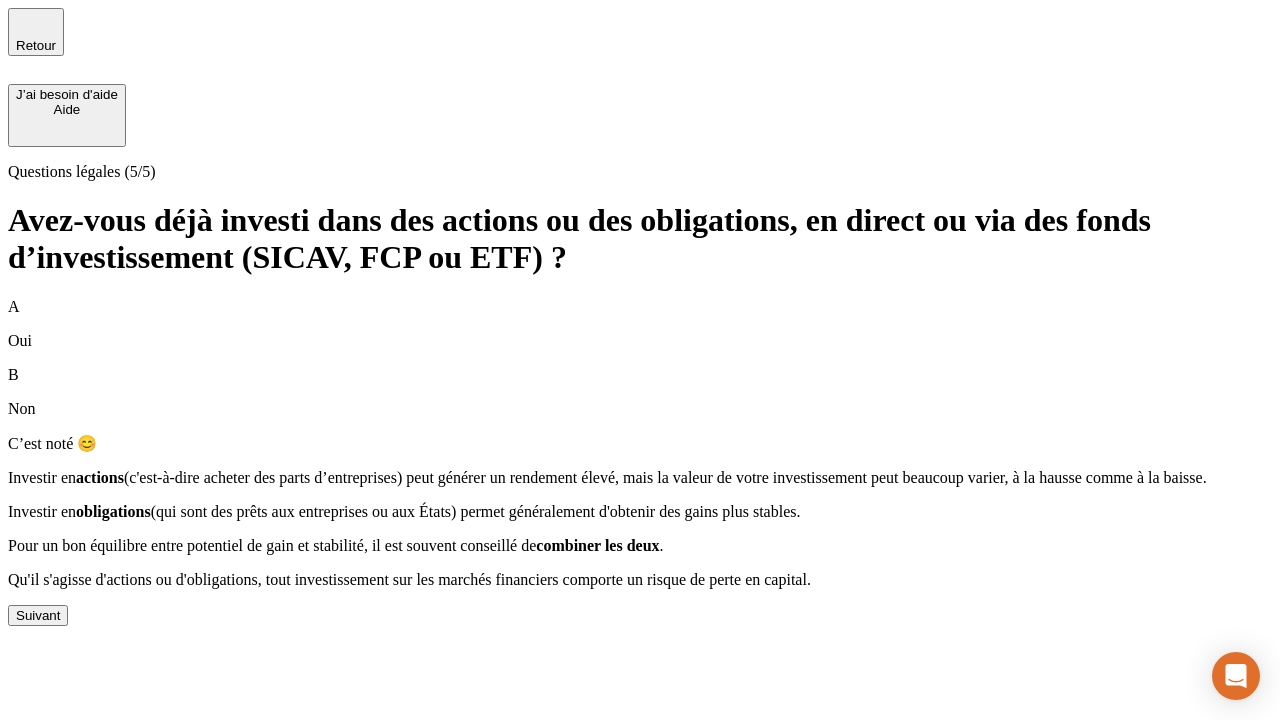 click on "Suivant" at bounding box center (38, 615) 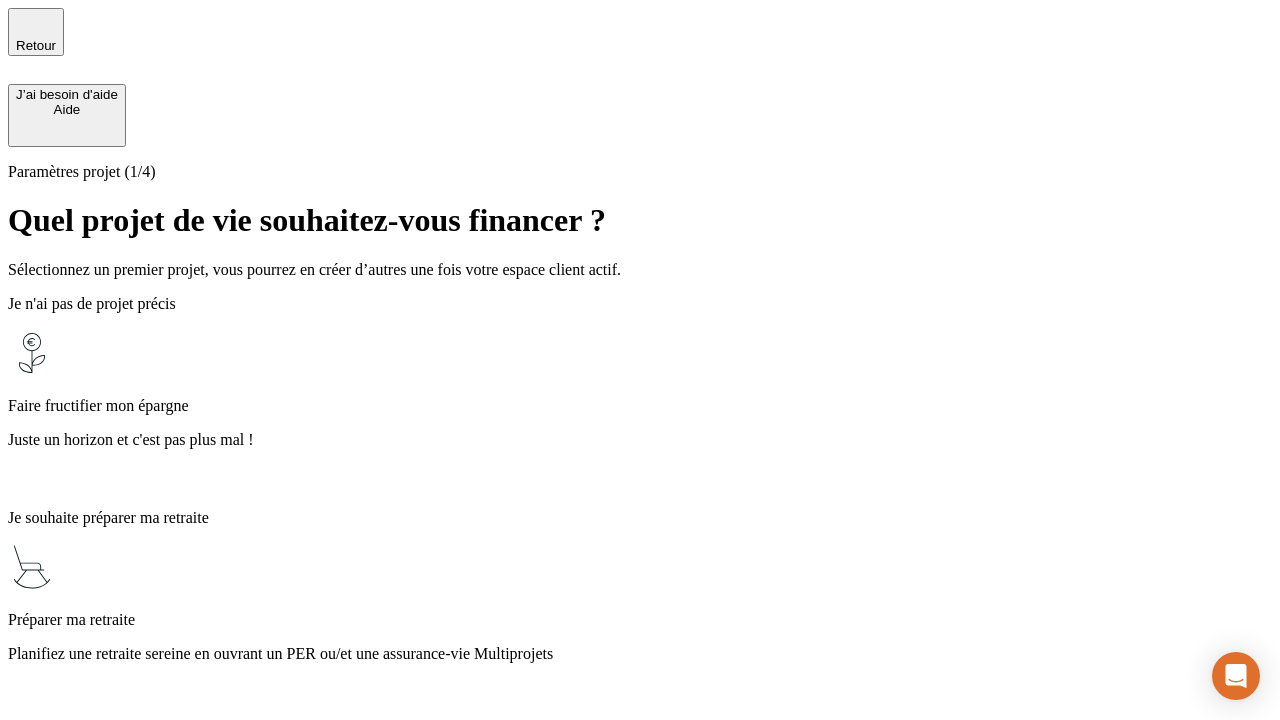 click on "Planifiez une retraite sereine en ouvrant un PER ou/et une assurance-vie Multiprojets" at bounding box center [640, 654] 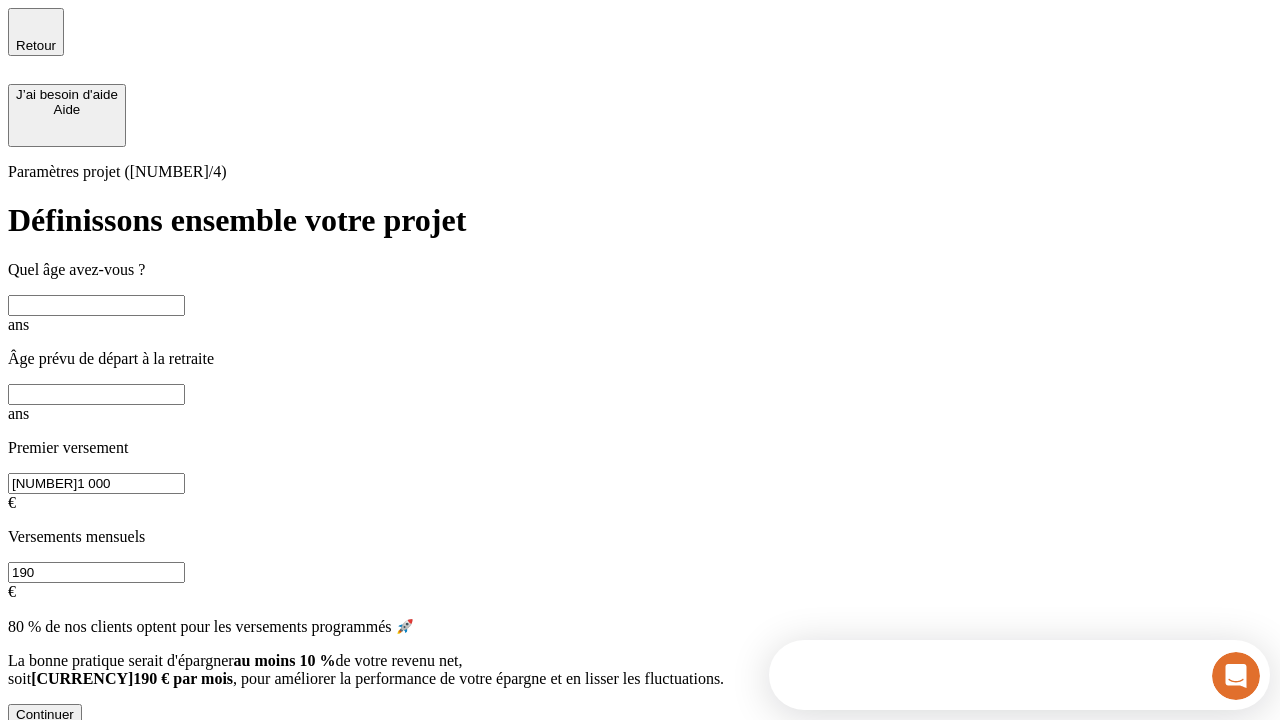 scroll, scrollTop: 0, scrollLeft: 0, axis: both 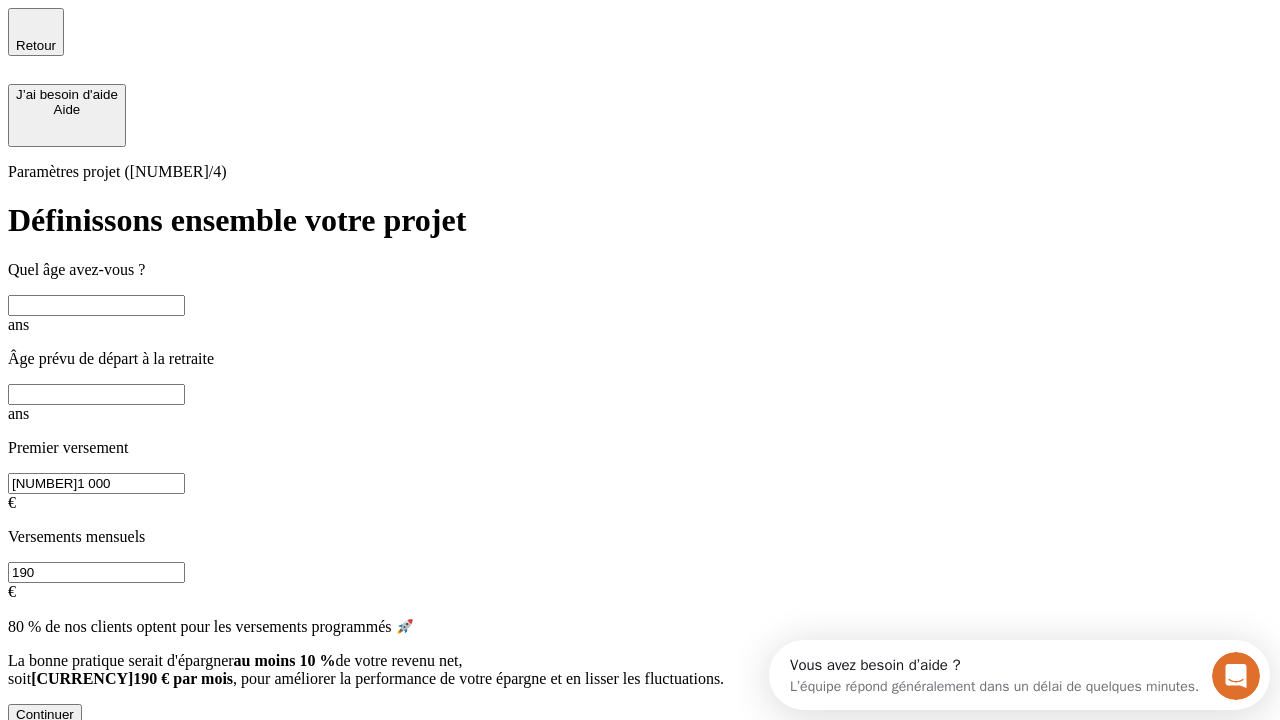 click at bounding box center [96, 305] 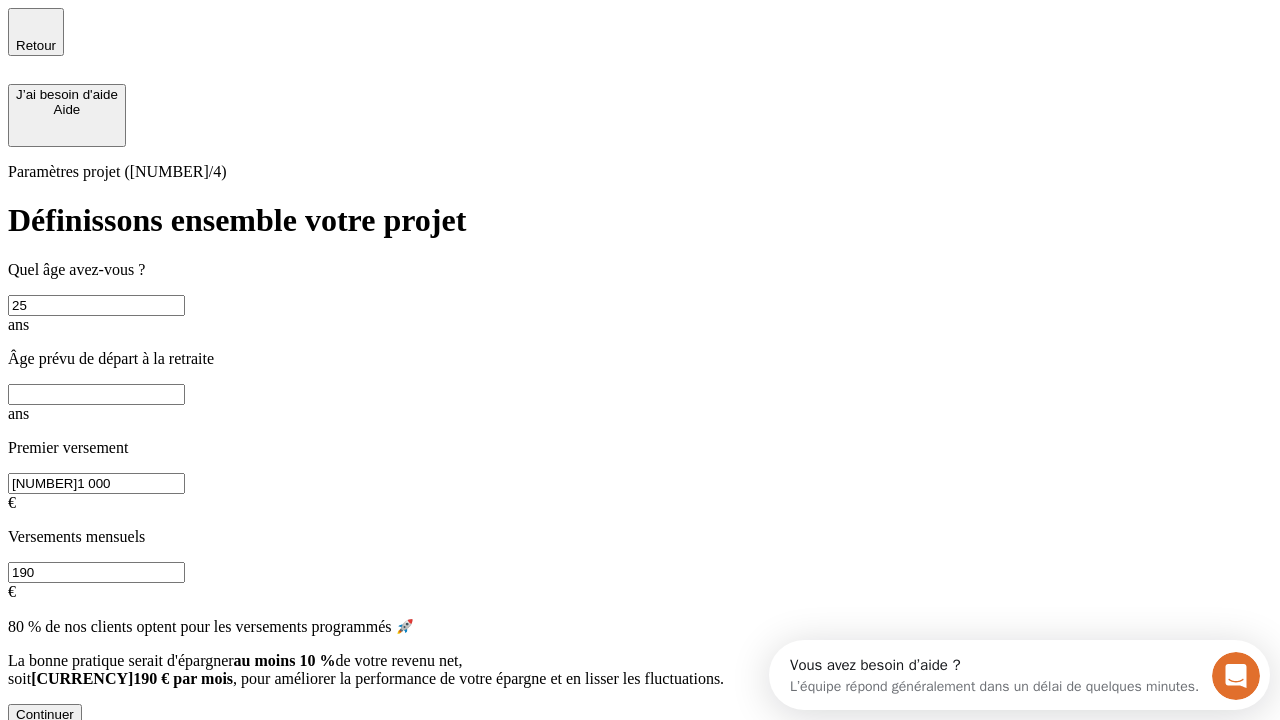 type on "25" 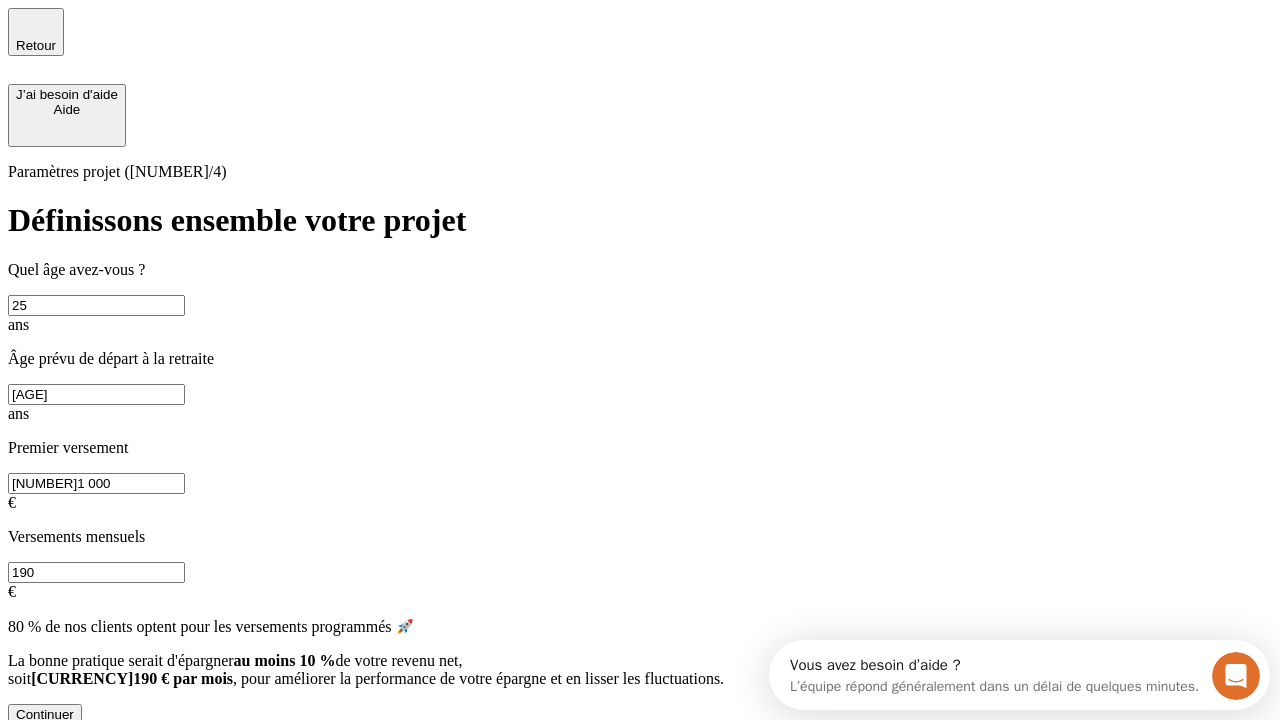 type on "[AGE]" 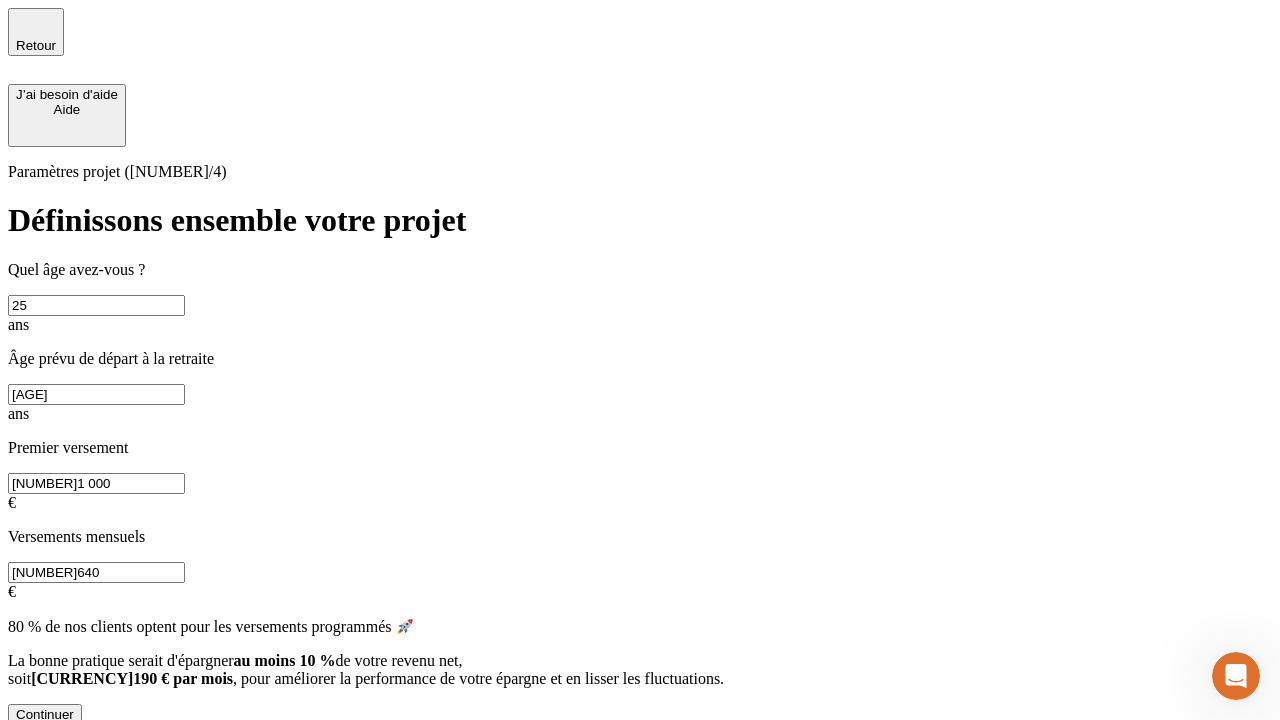 type on "[NUMBER]640" 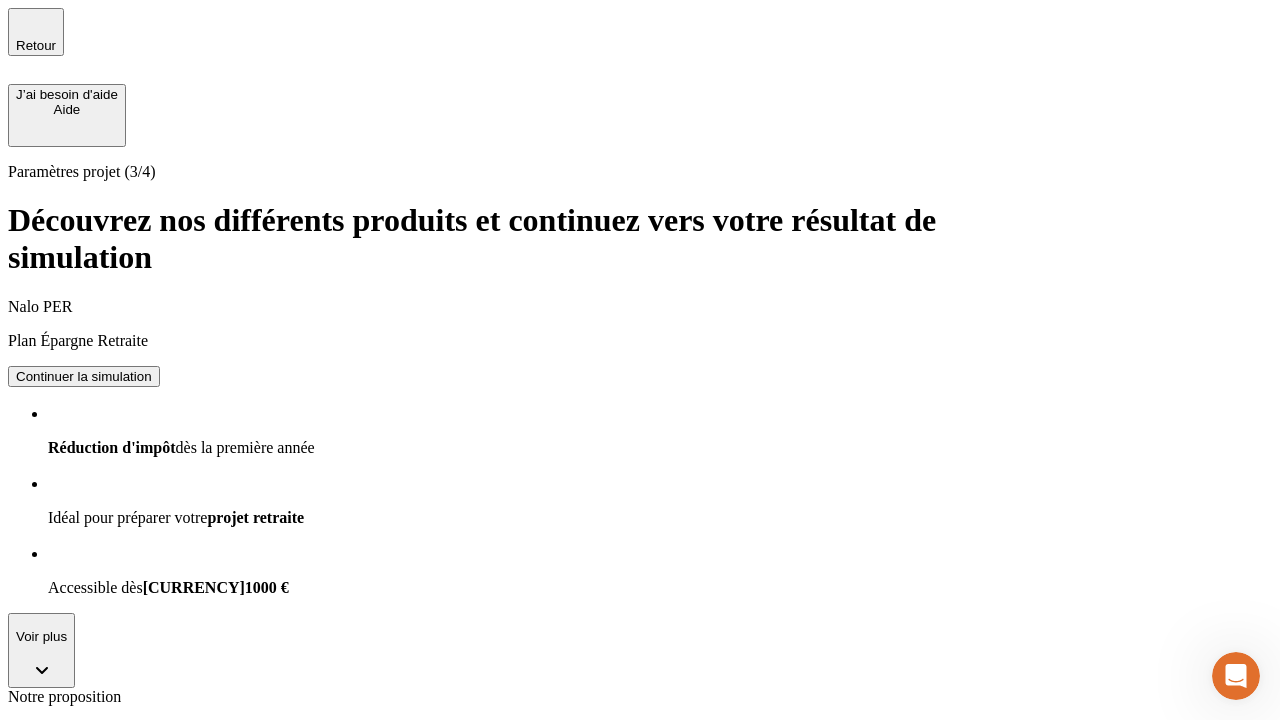 click on "Continuer la simulation" at bounding box center (84, 800) 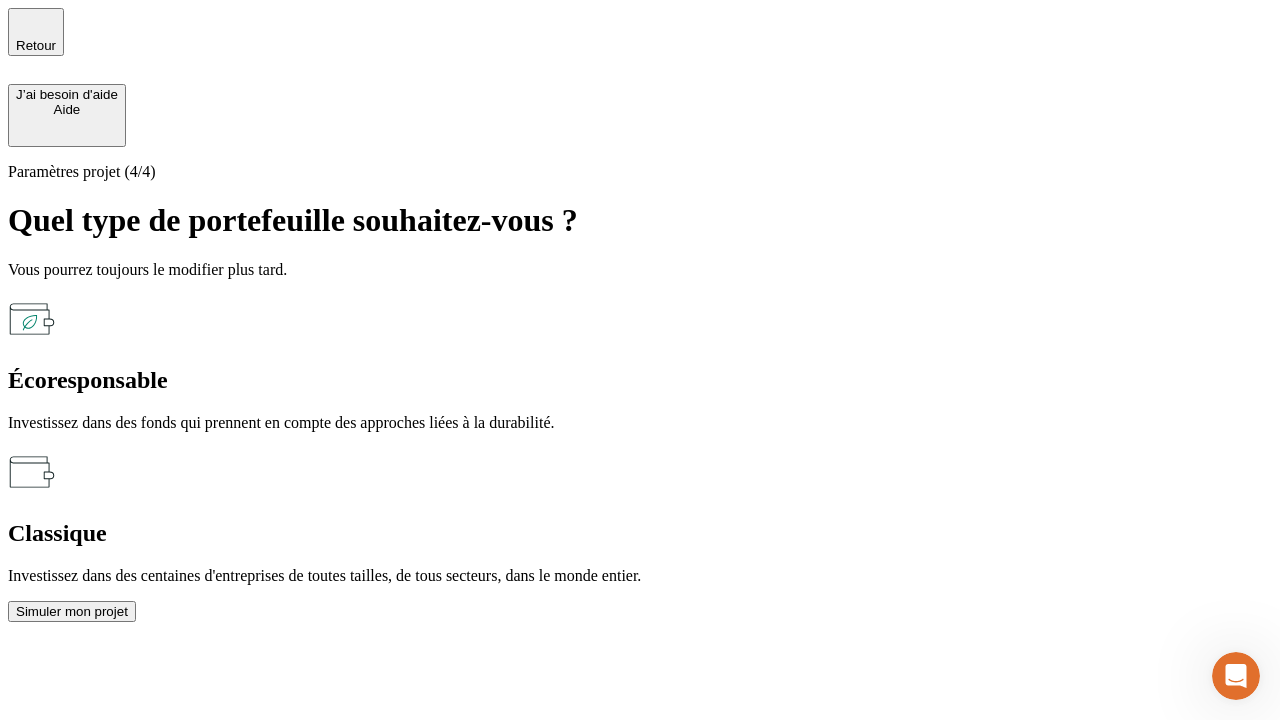 click on "Écoresponsable" at bounding box center (640, 380) 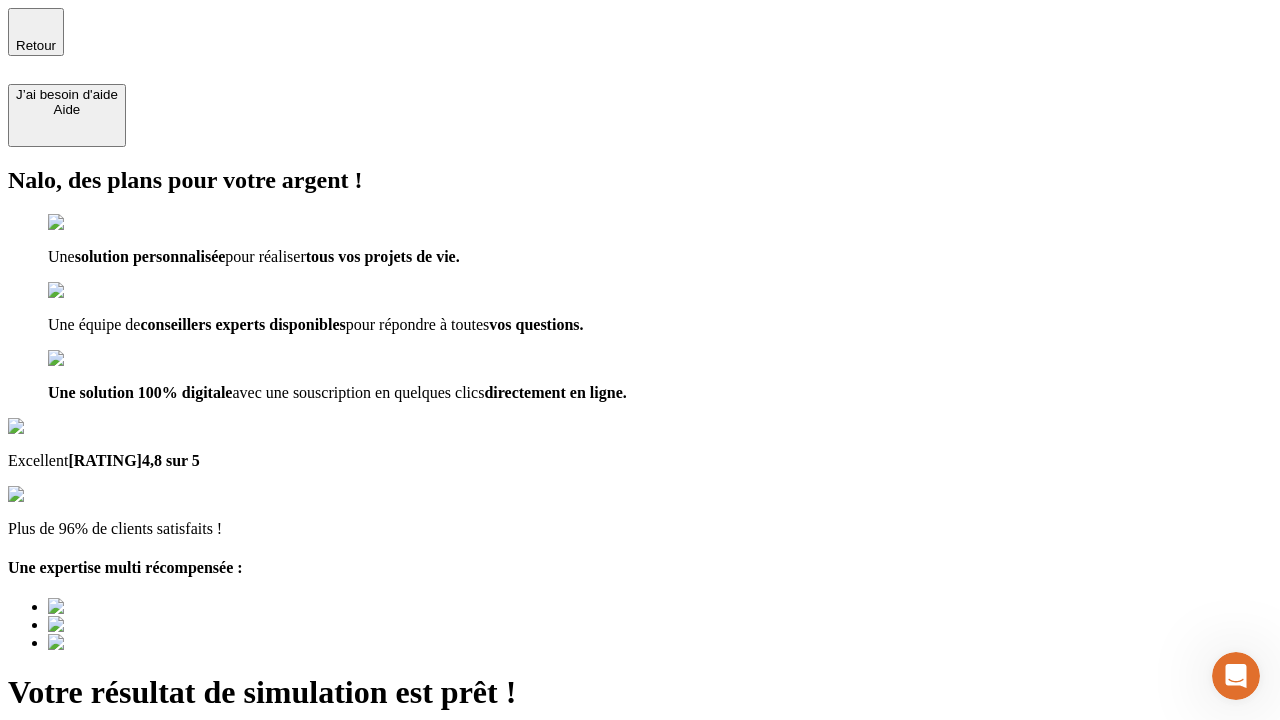 click on "Découvrir ma simulation" at bounding box center (87, 797) 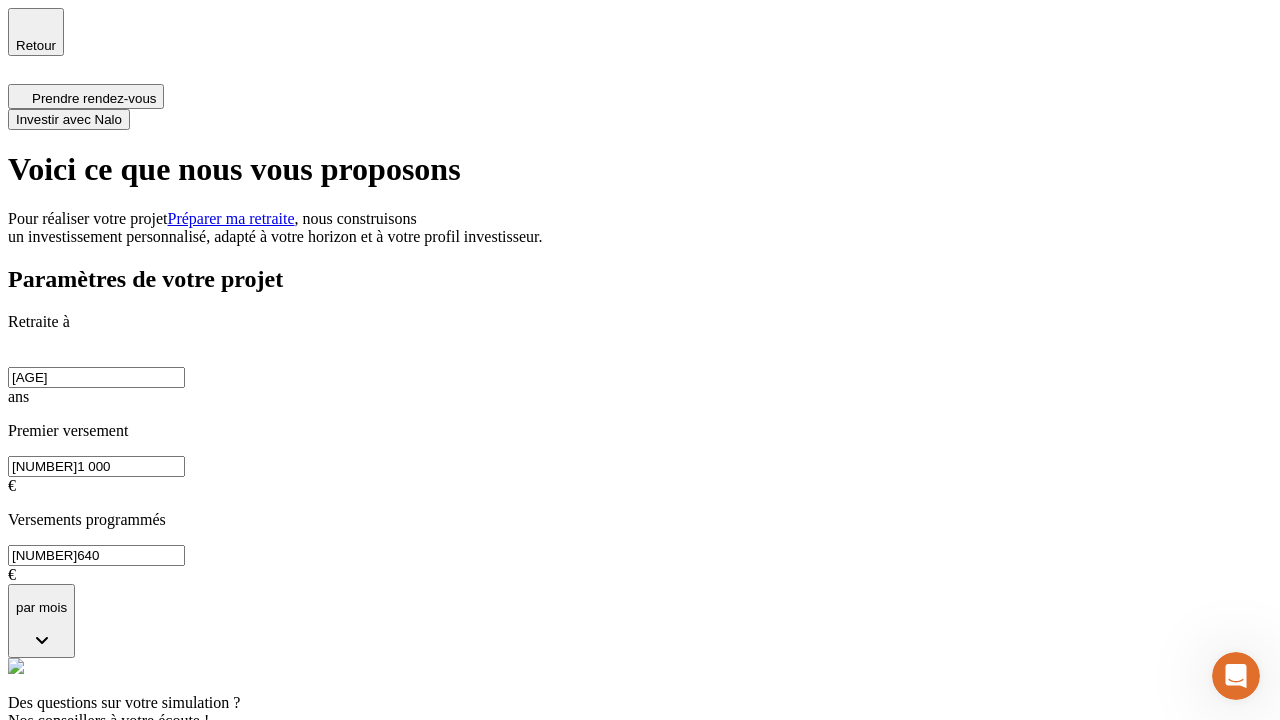click on "Investir avec Nalo" at bounding box center (69, 119) 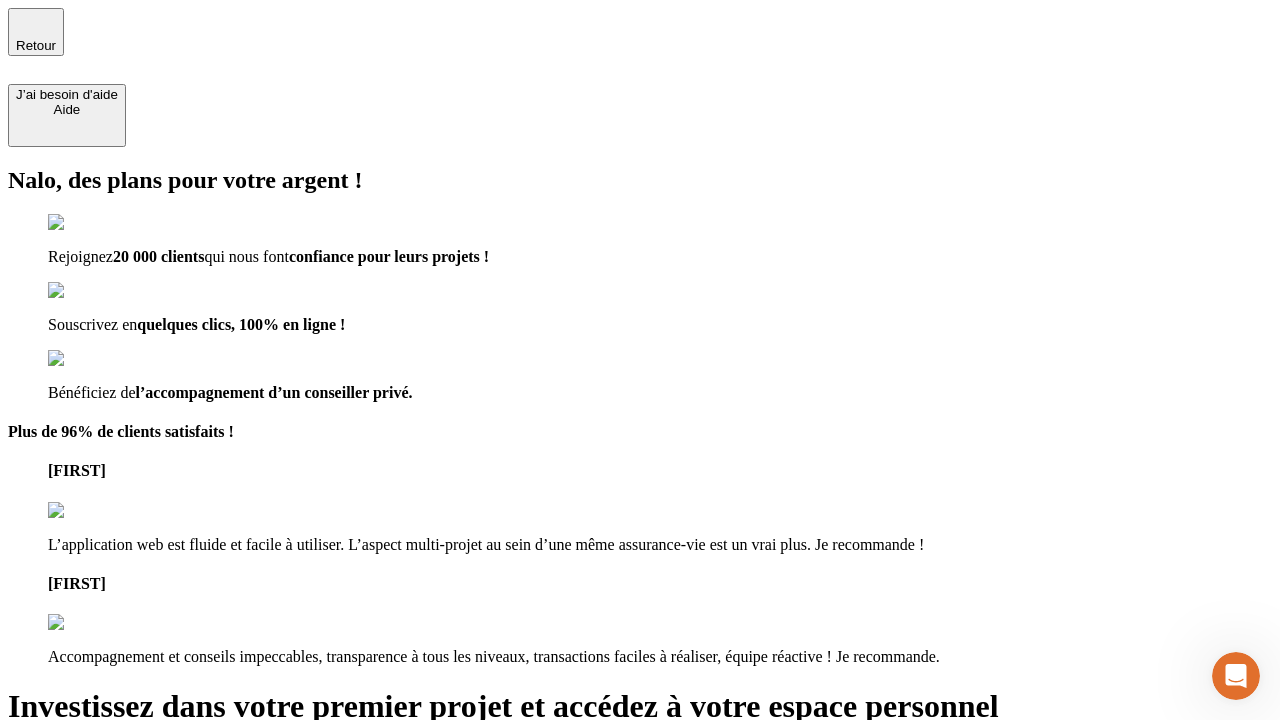 type on "[EMAIL]" 